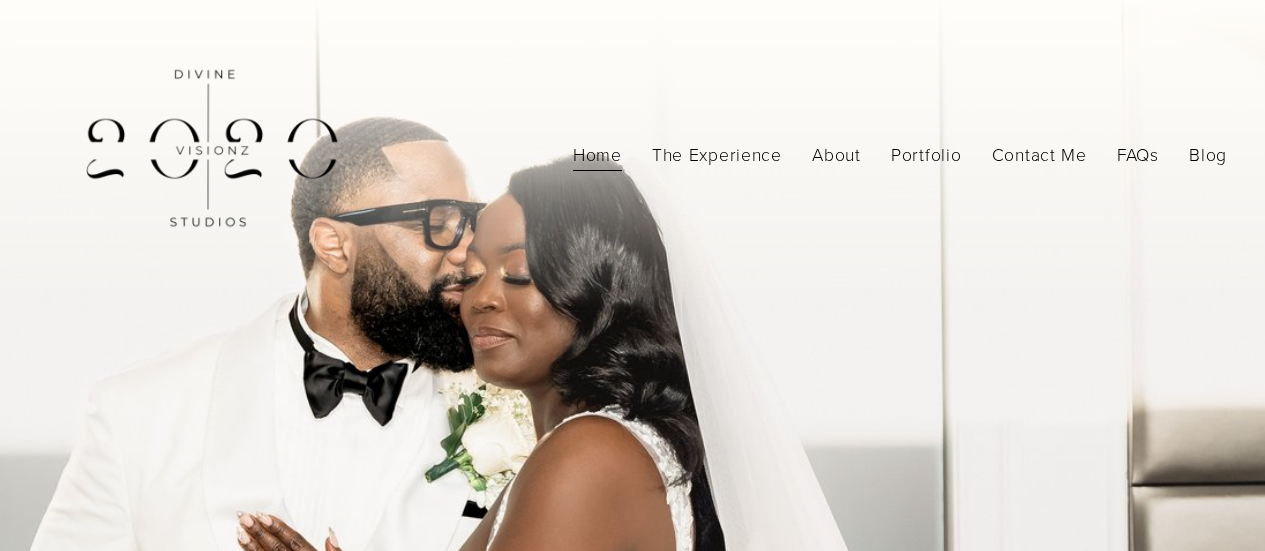 scroll, scrollTop: 0, scrollLeft: 0, axis: both 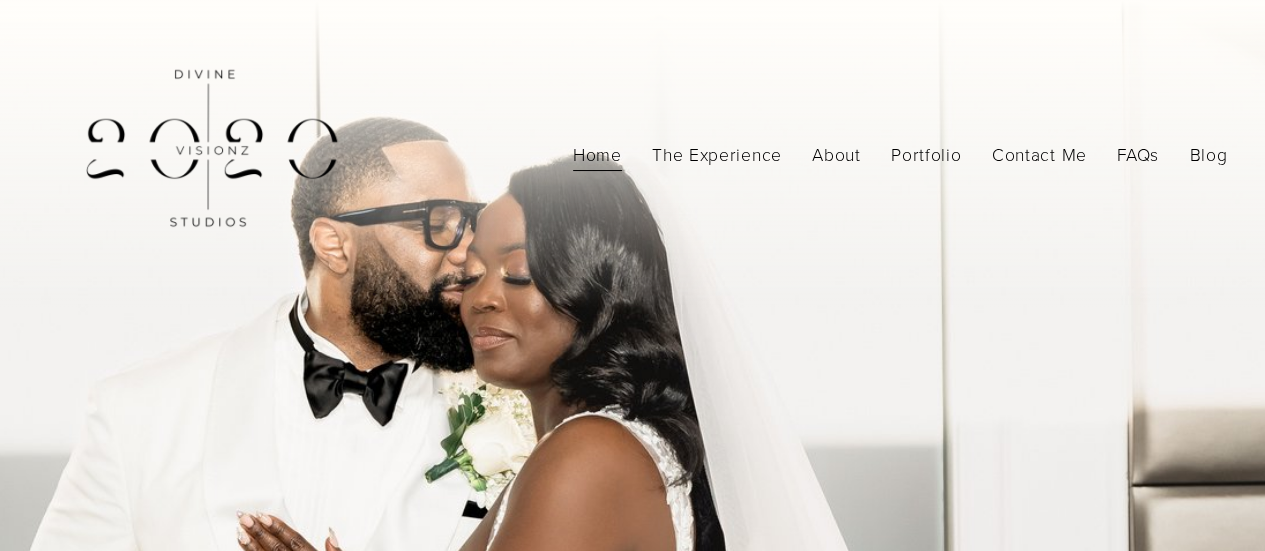 click on "The Experience" at bounding box center (717, 154) 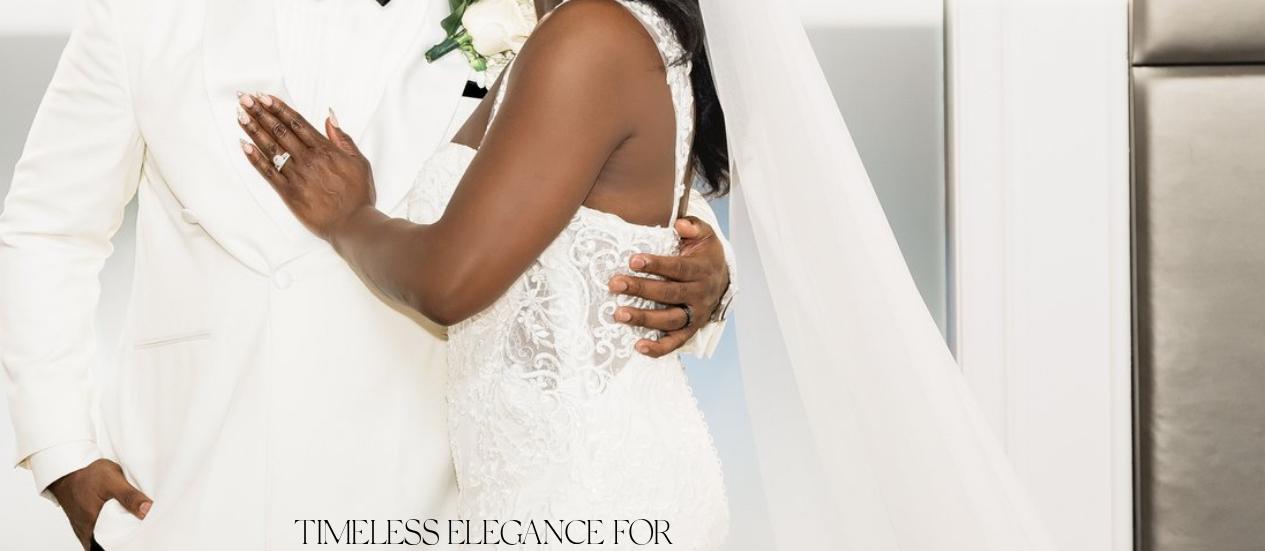 scroll, scrollTop: 0, scrollLeft: 0, axis: both 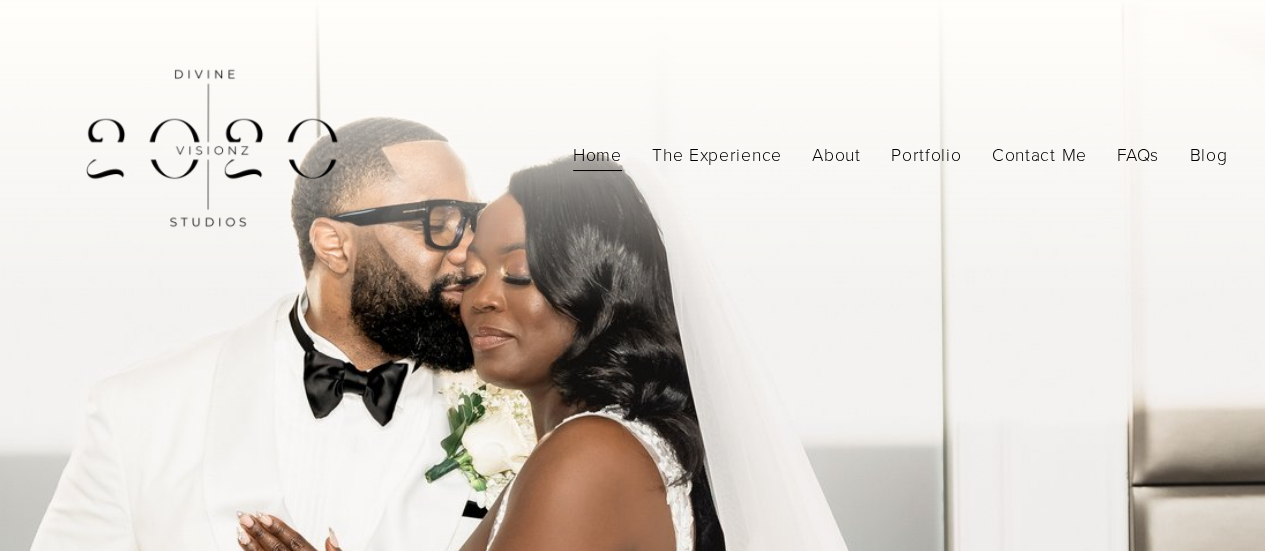 click on "Photography" at bounding box center [0, 0] 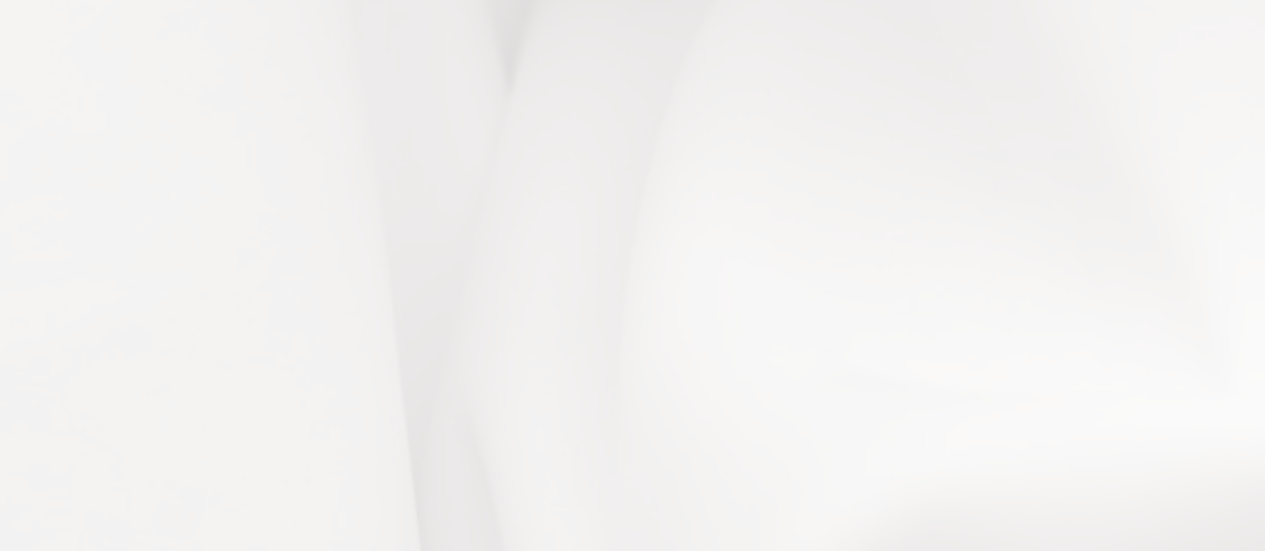 scroll, scrollTop: 13200, scrollLeft: 0, axis: vertical 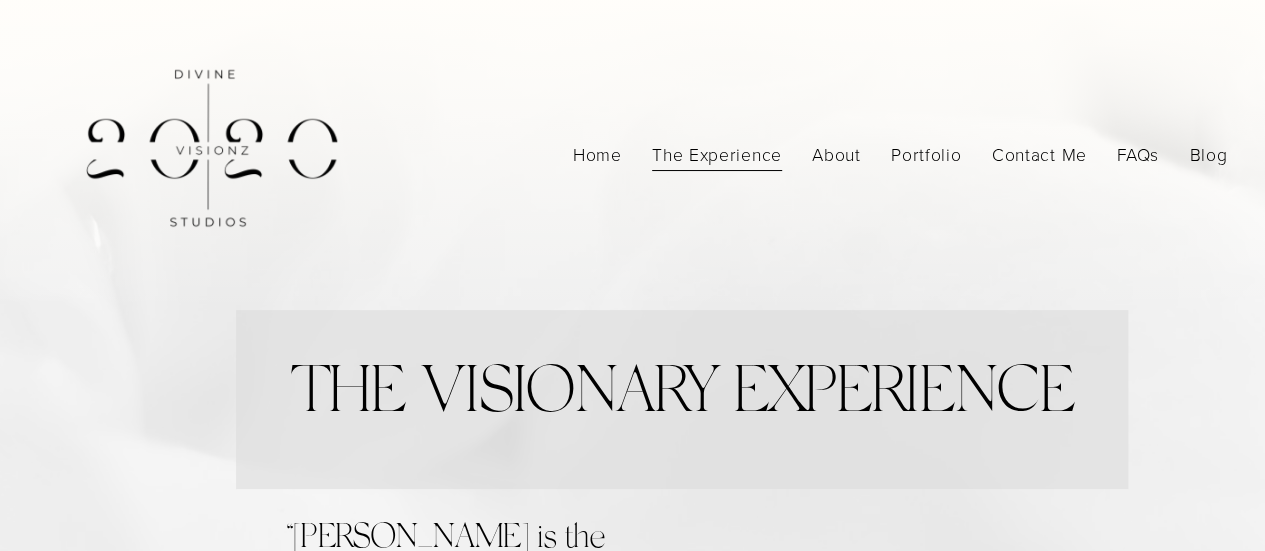 click on "FAQs" at bounding box center (1138, 154) 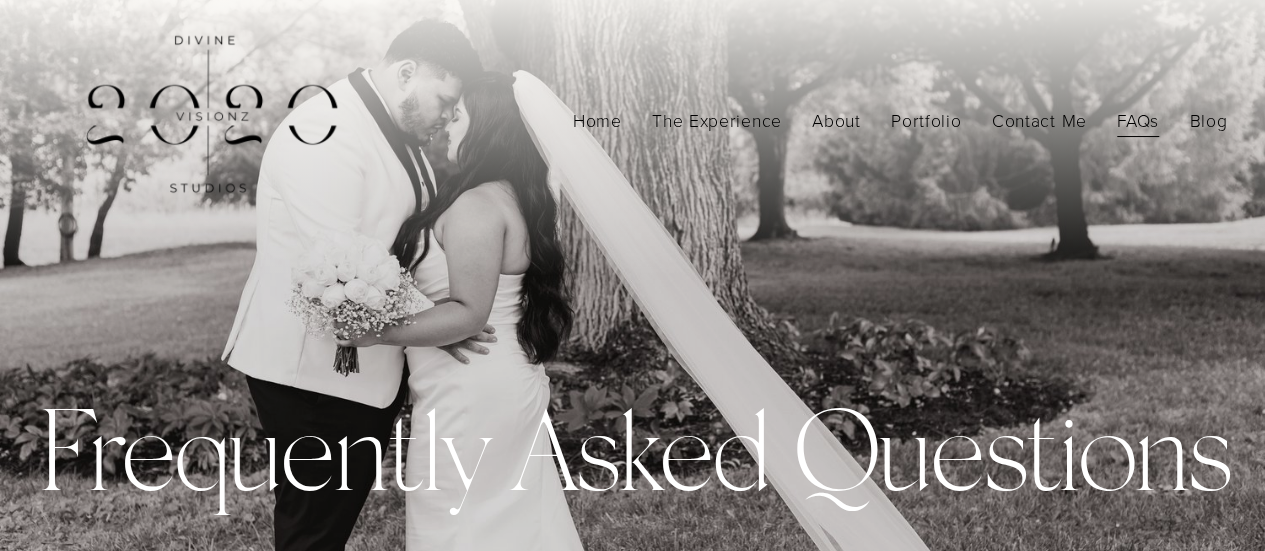 scroll, scrollTop: 32, scrollLeft: 0, axis: vertical 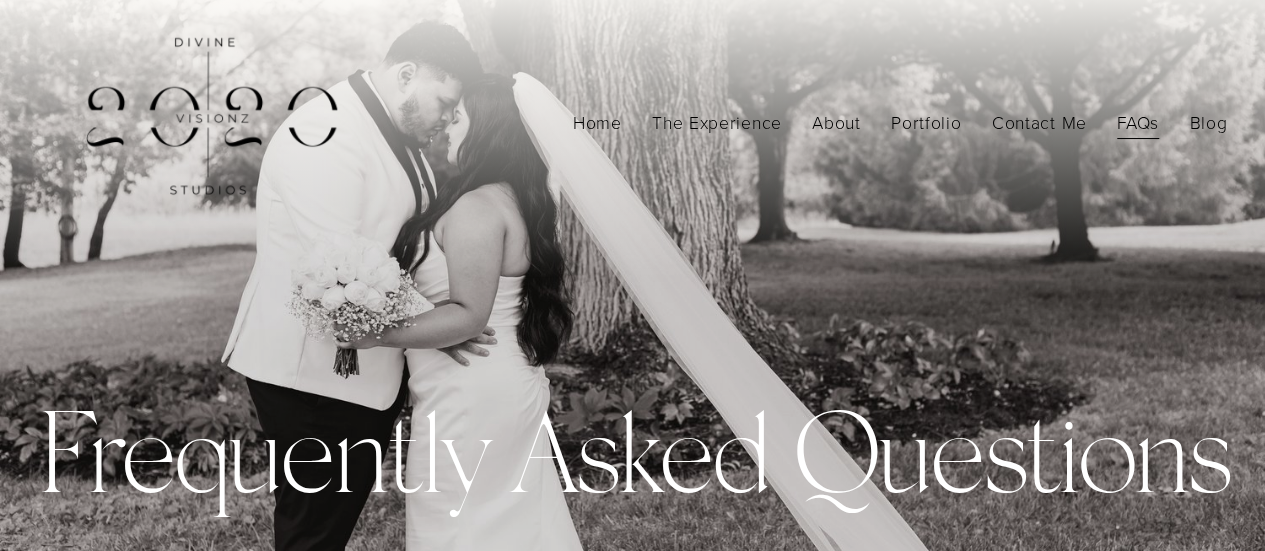 click on "The Experience" at bounding box center [717, 122] 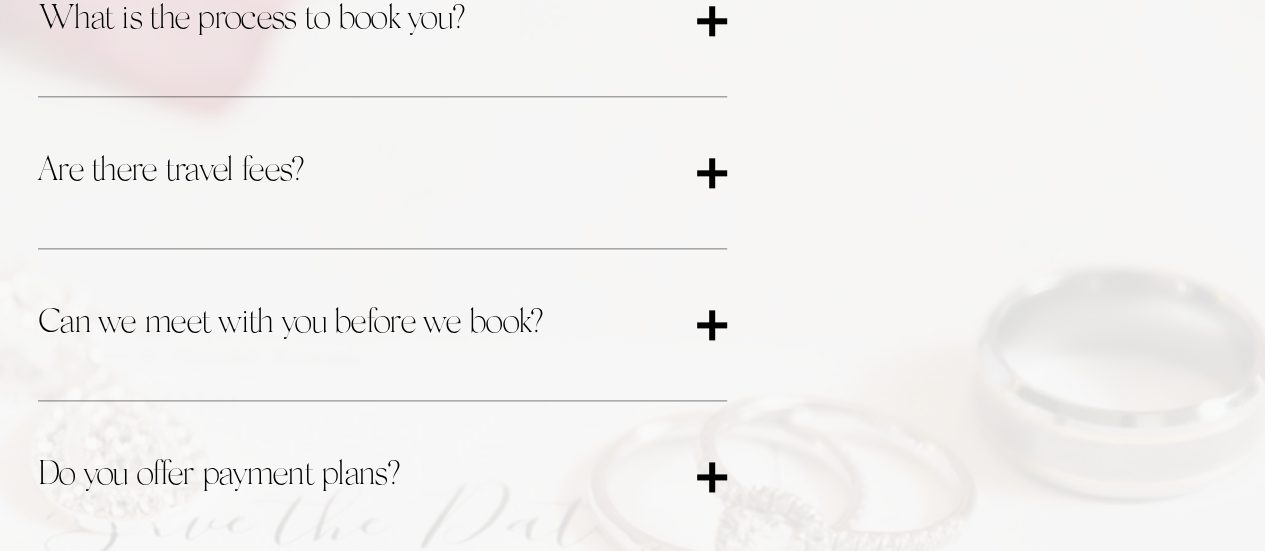 scroll, scrollTop: 1232, scrollLeft: 0, axis: vertical 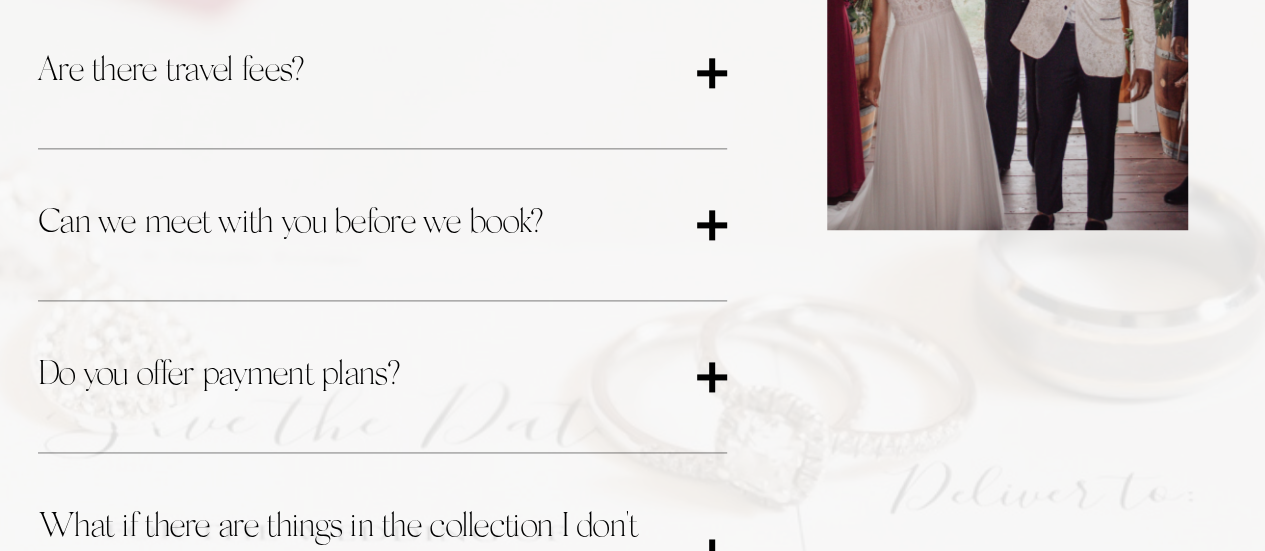 click on "Are there travel fees?" at bounding box center (367, 72) 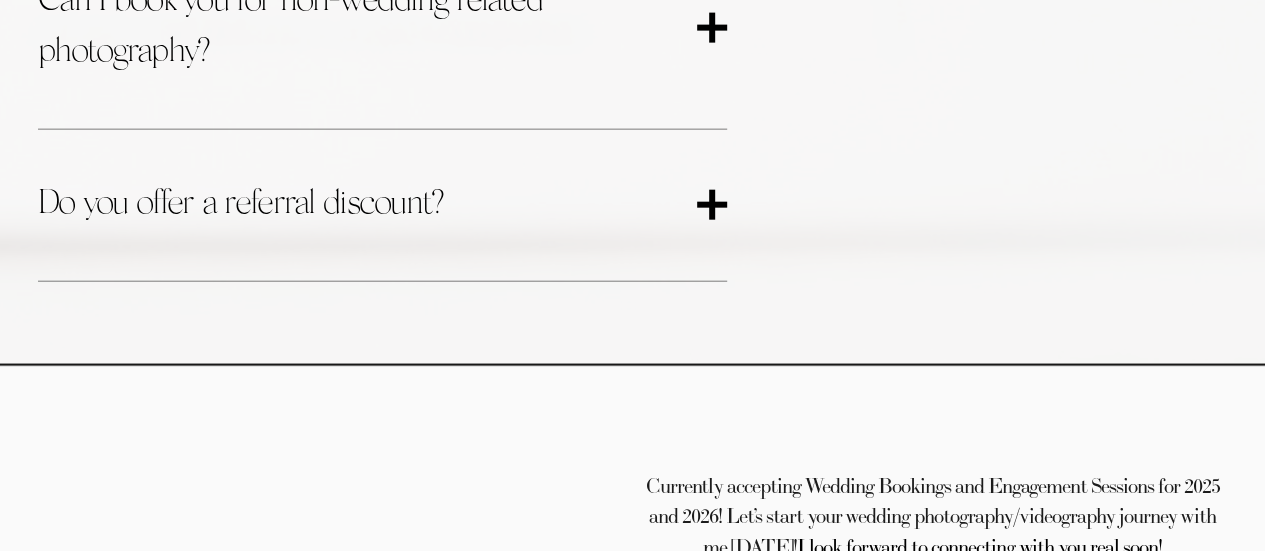 scroll, scrollTop: 2332, scrollLeft: 0, axis: vertical 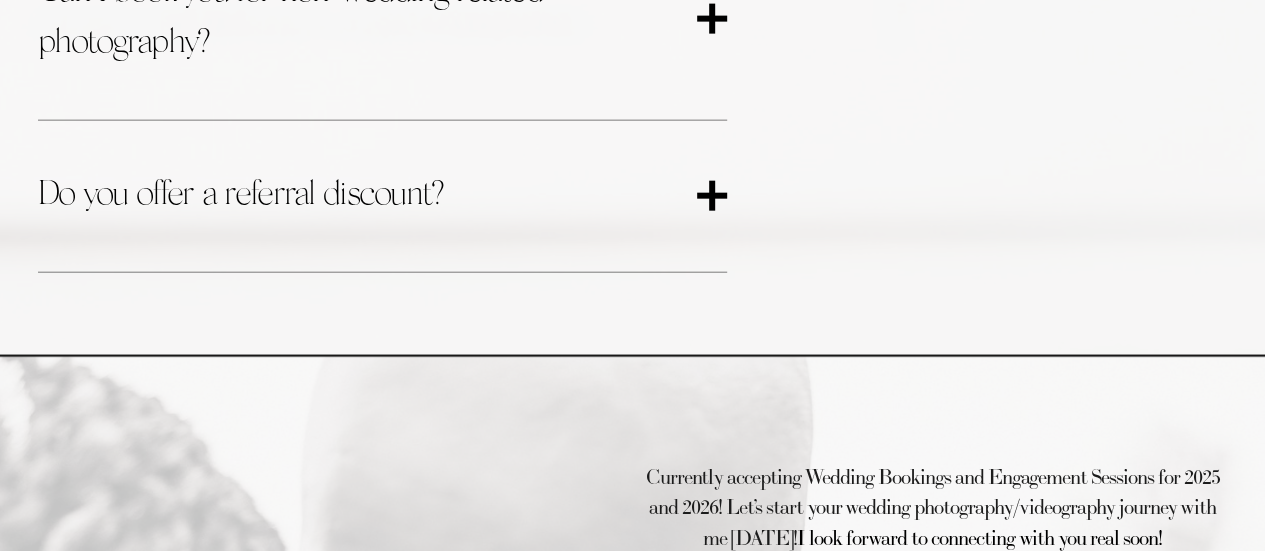 click at bounding box center [712, 196] 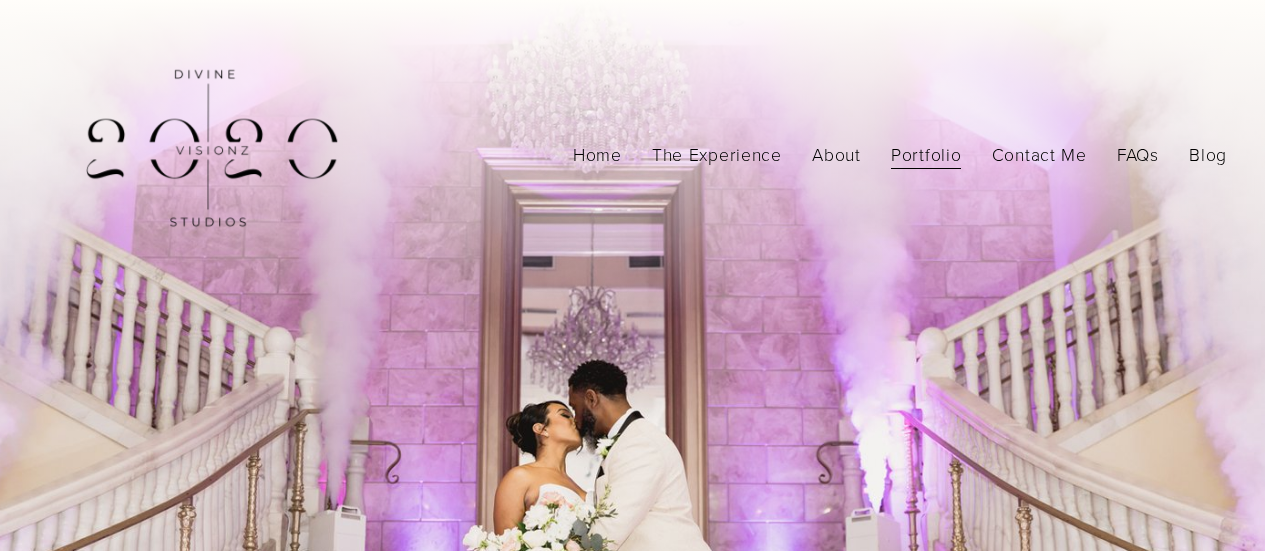 scroll, scrollTop: 0, scrollLeft: 0, axis: both 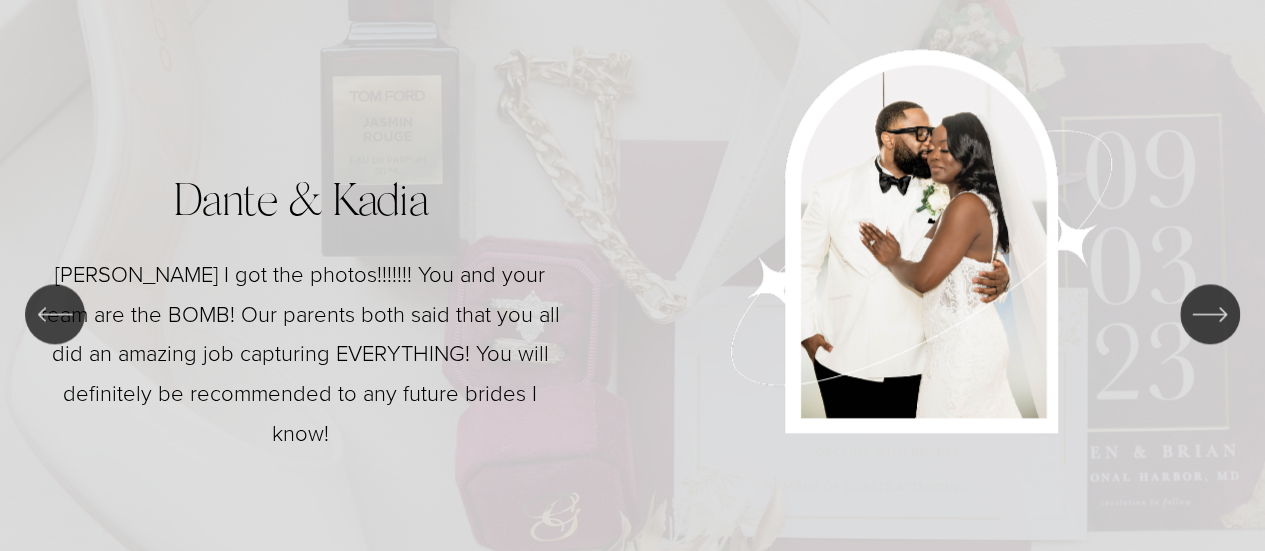 click 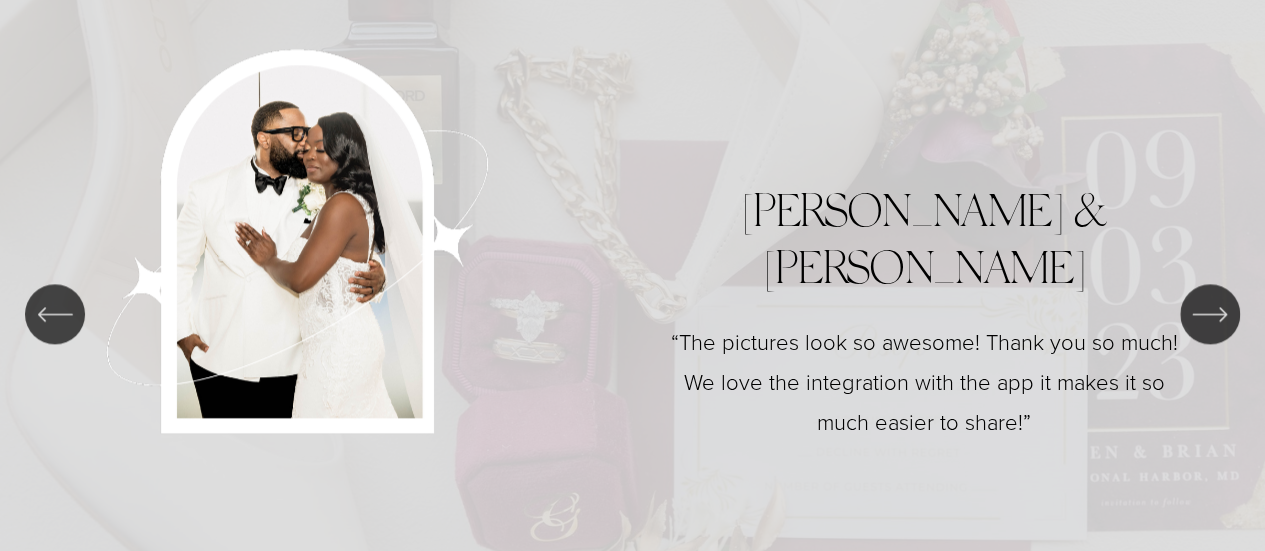 click 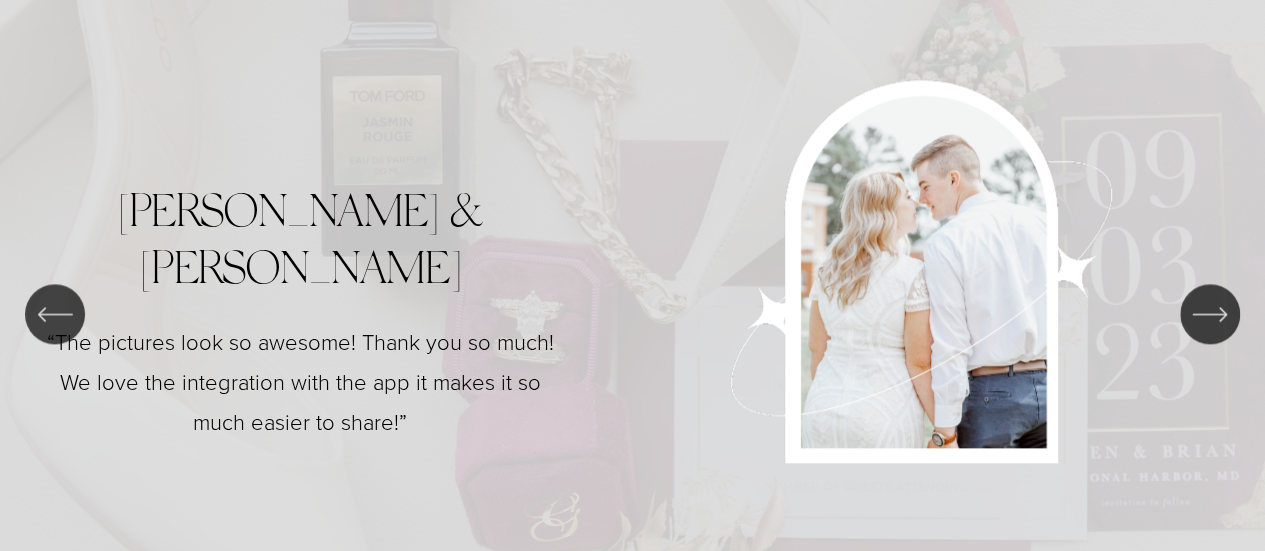 click 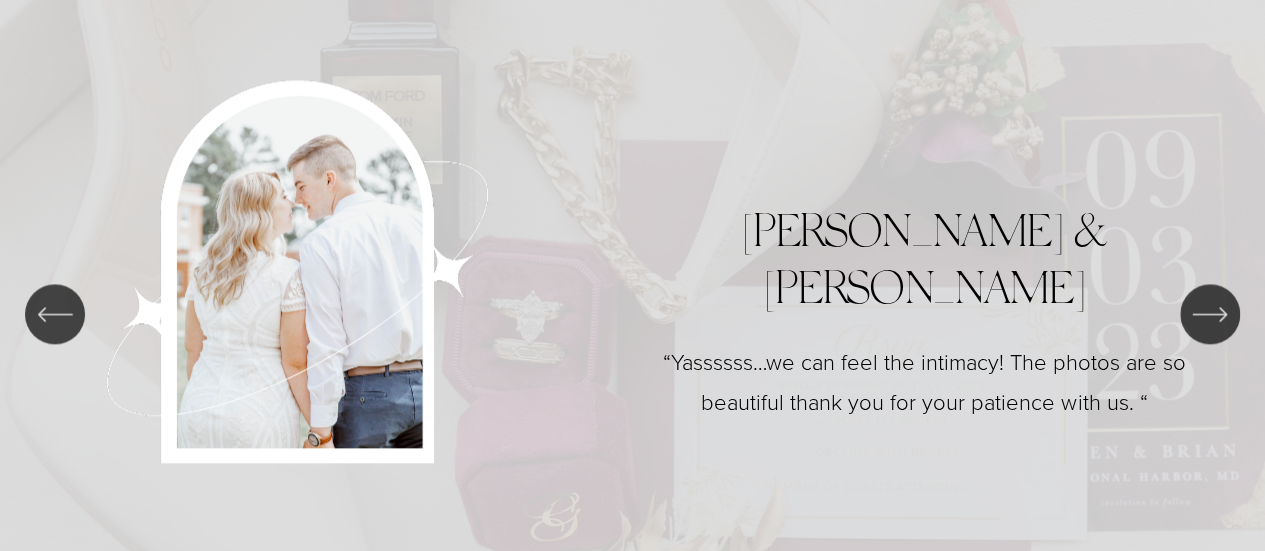 click 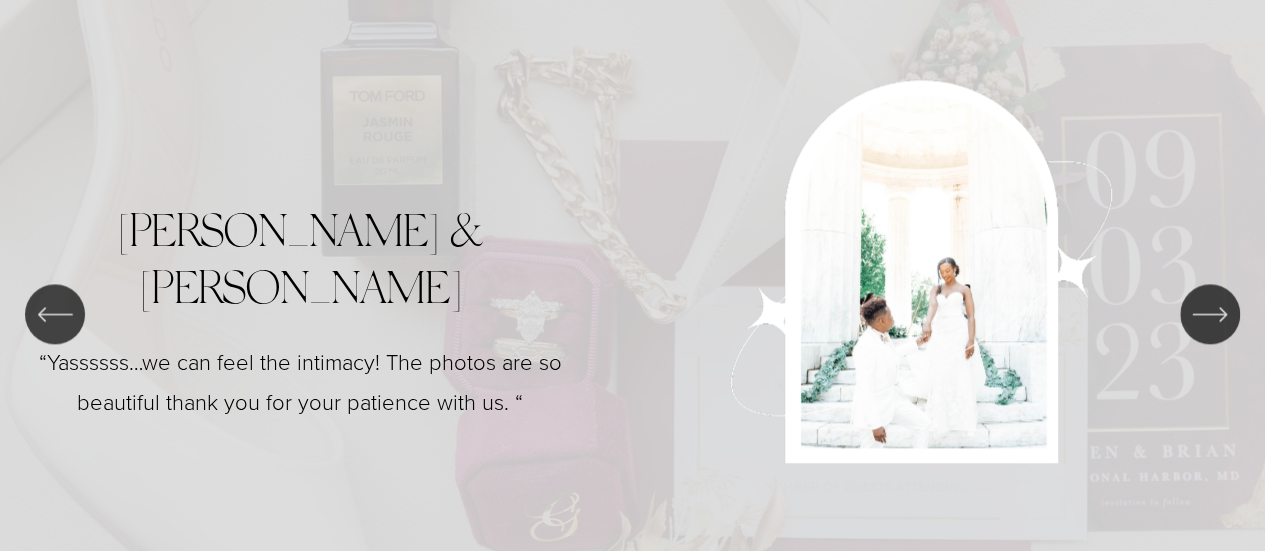 click 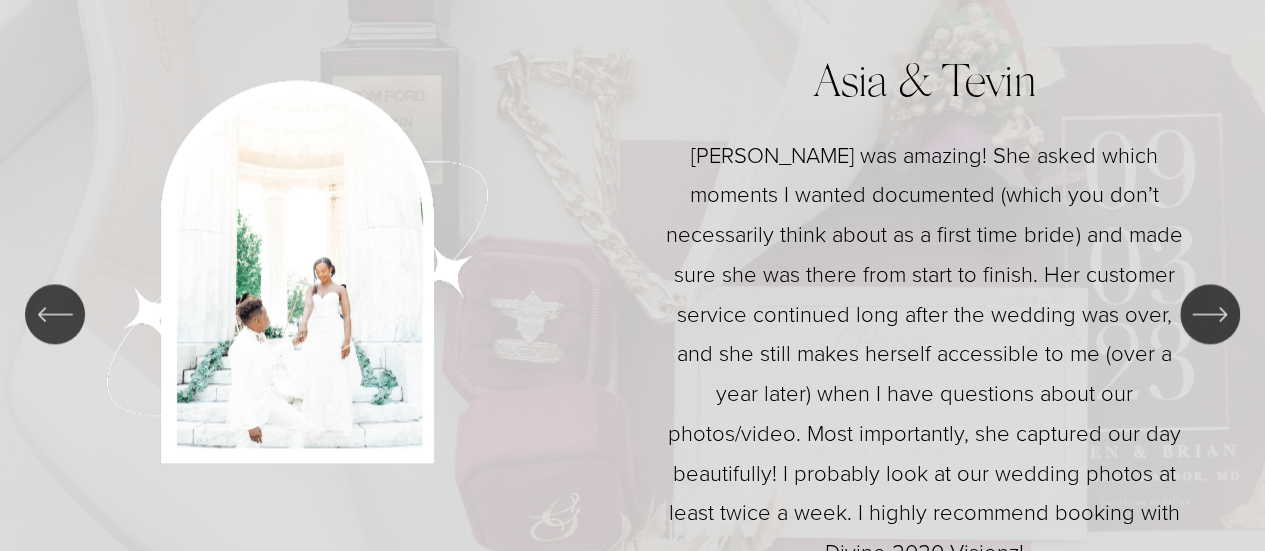 click 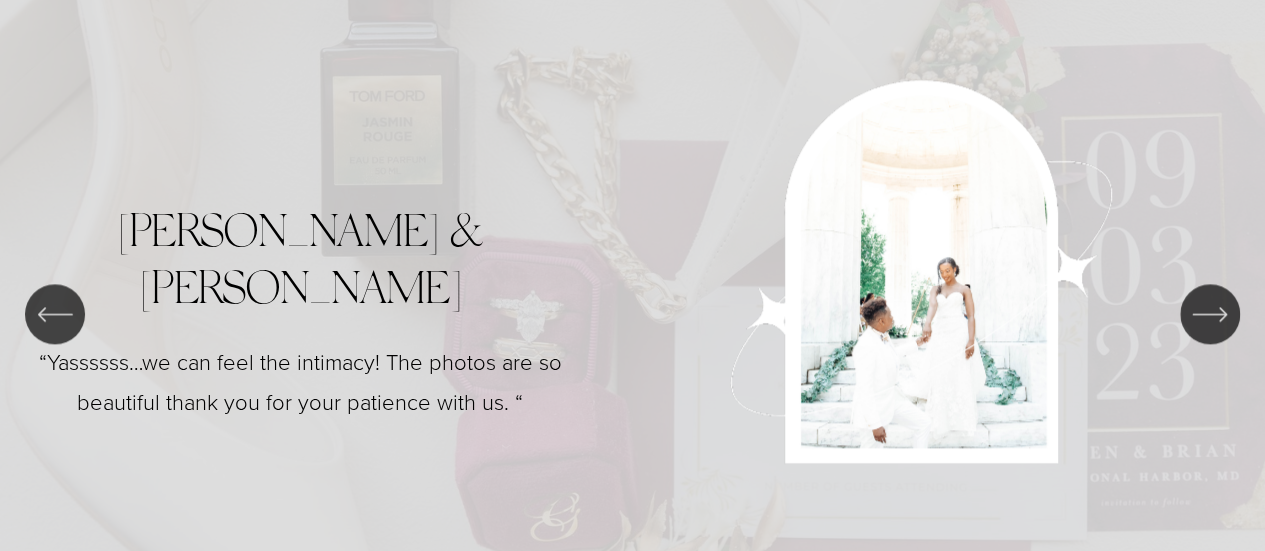 click 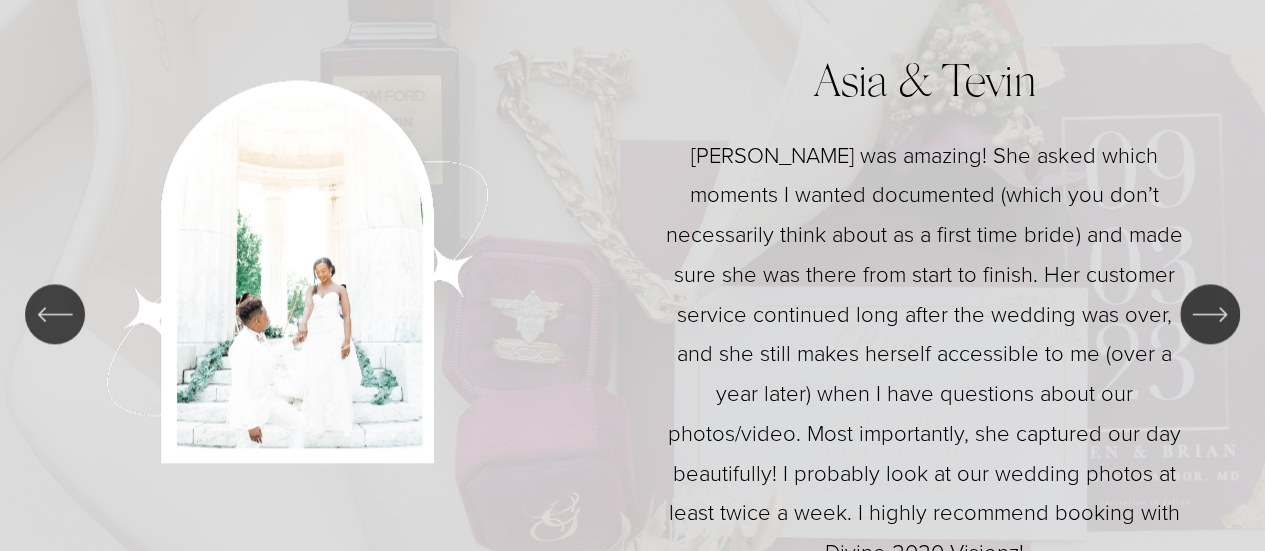click 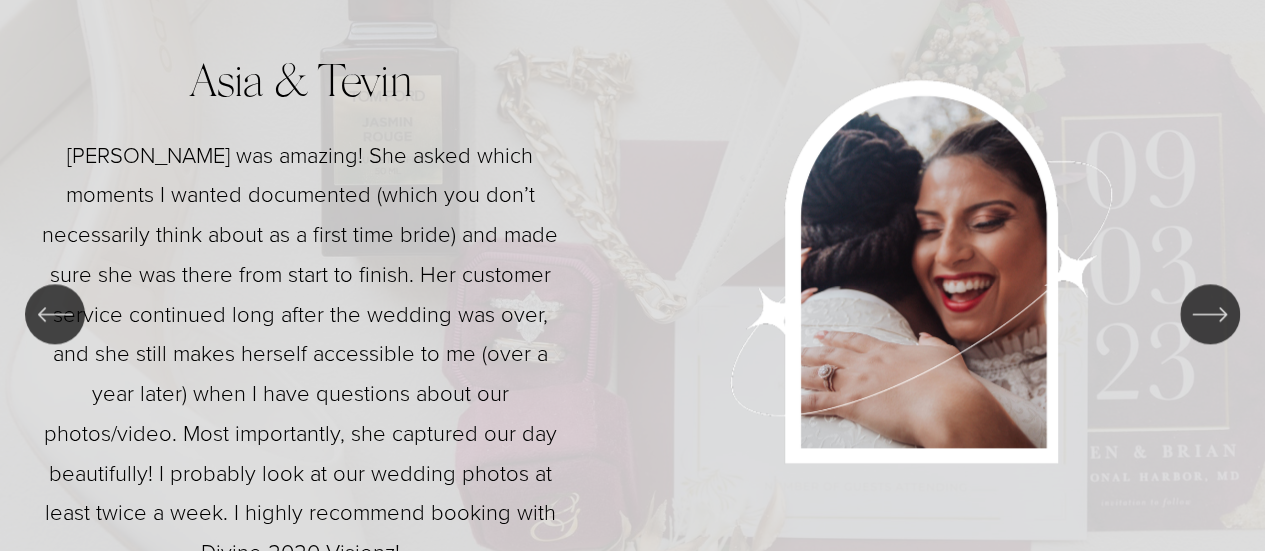 click 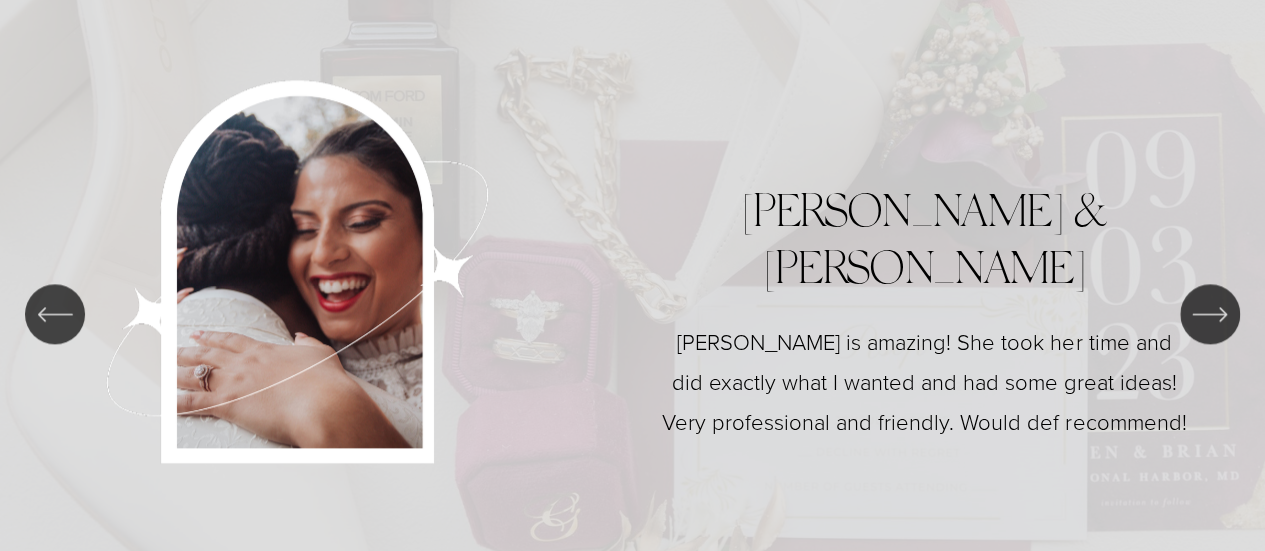 click 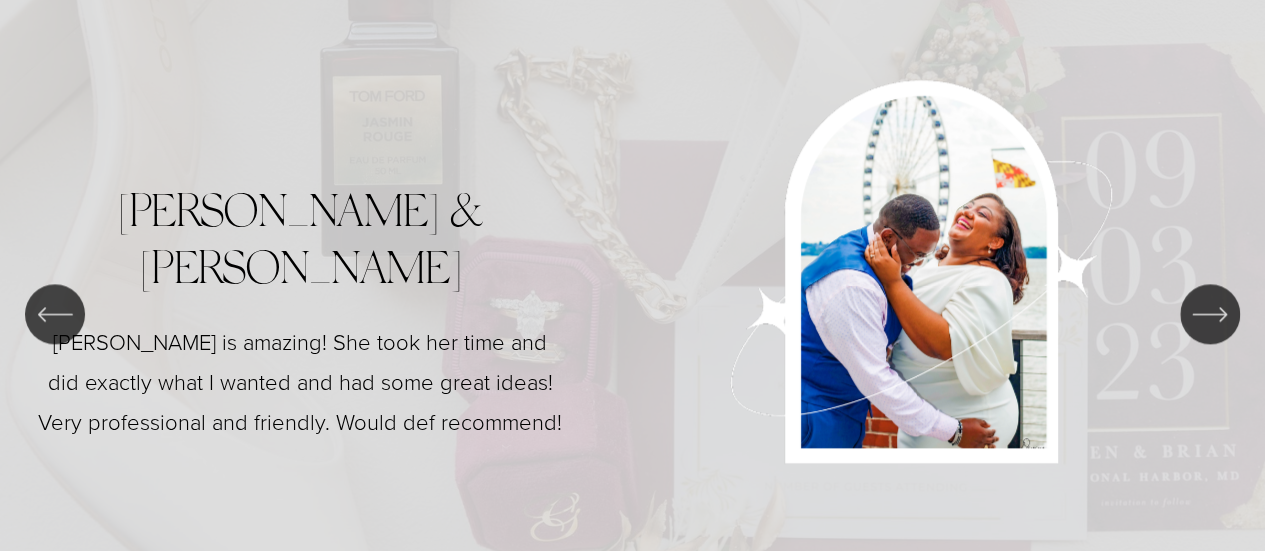 click 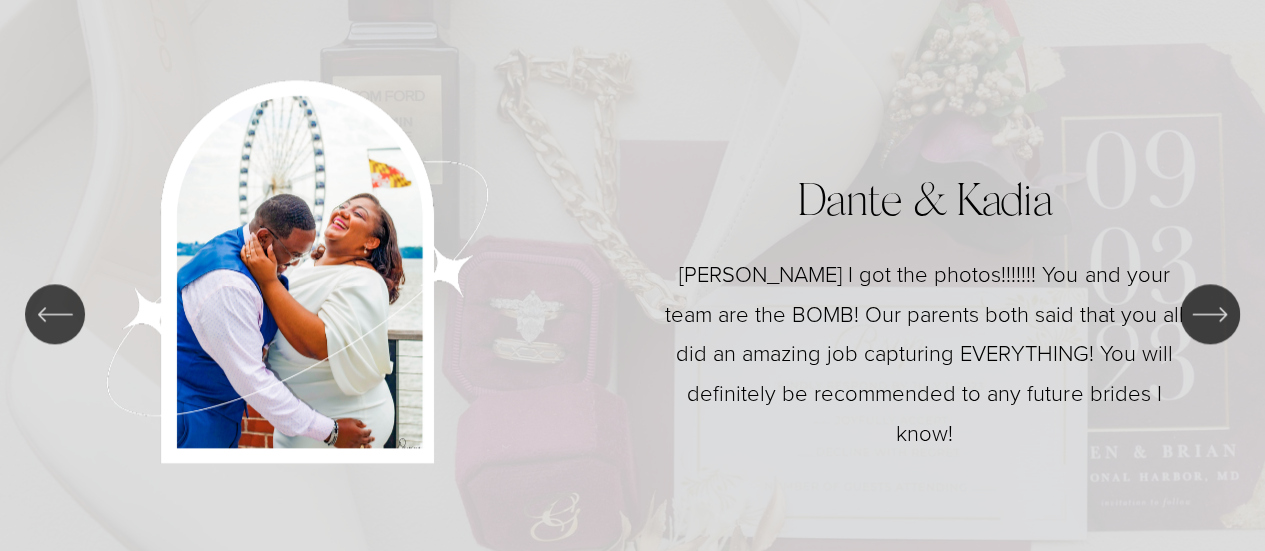 click 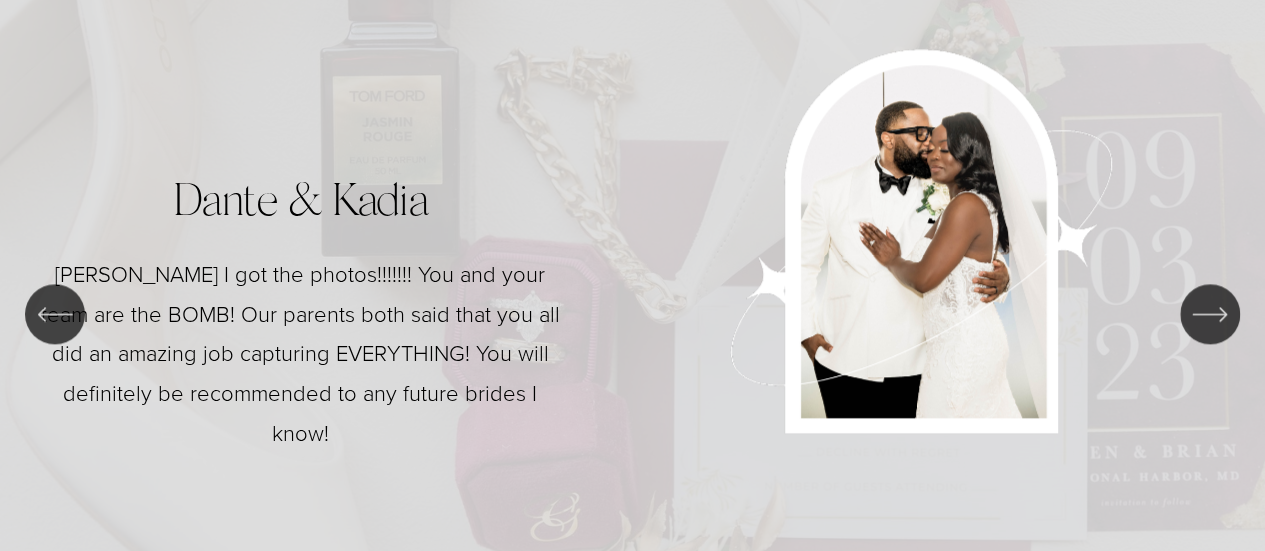 click 